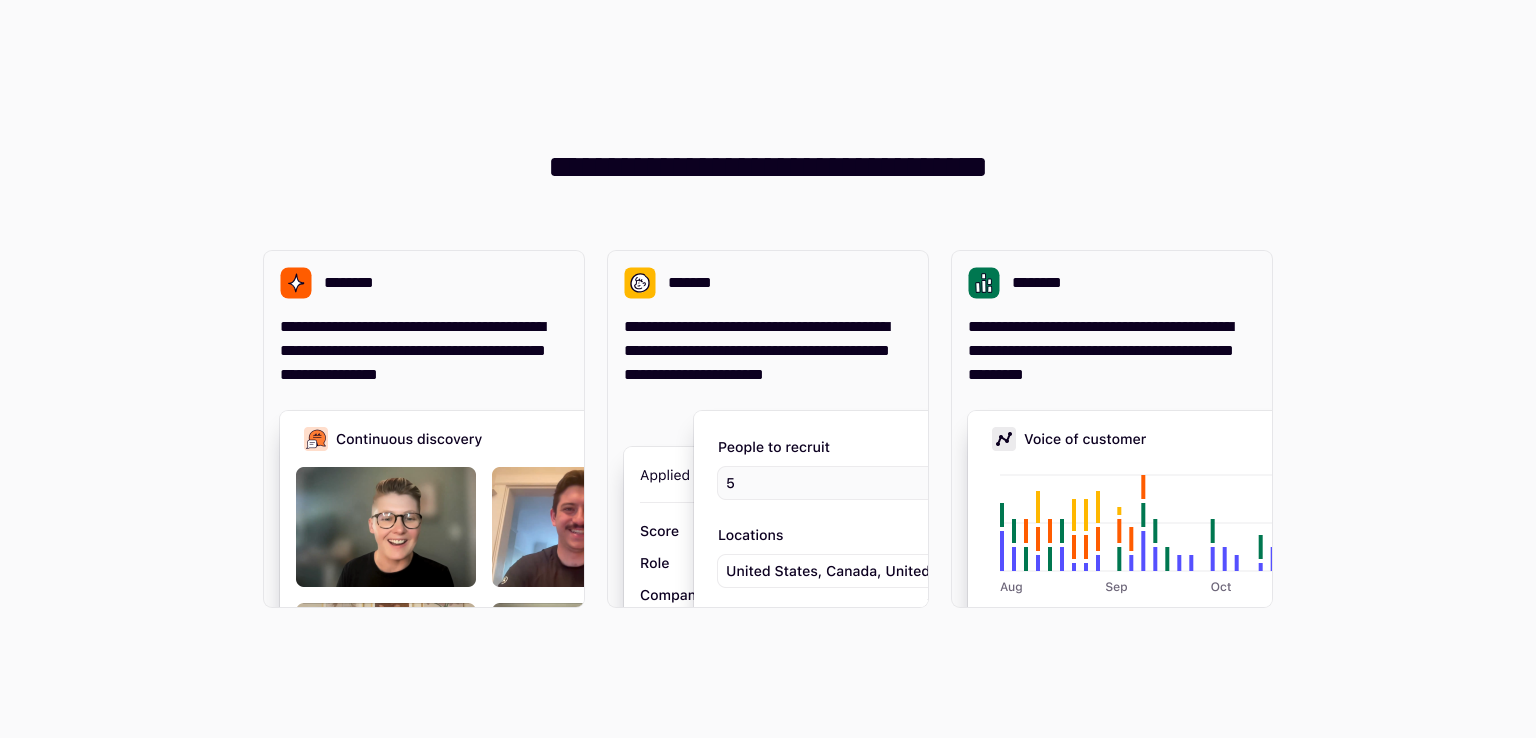 scroll, scrollTop: 0, scrollLeft: 0, axis: both 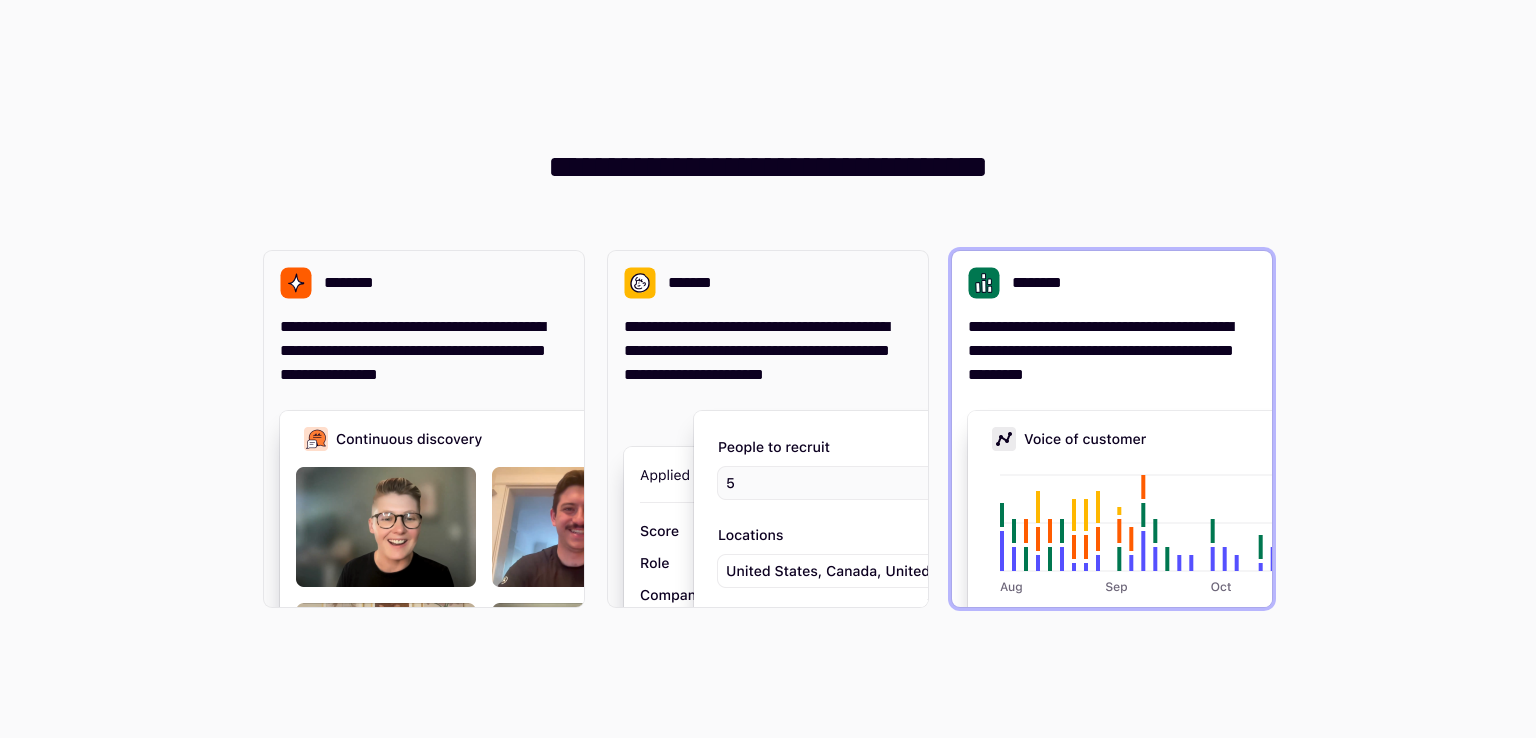 click on "**********" at bounding box center (1112, 351) 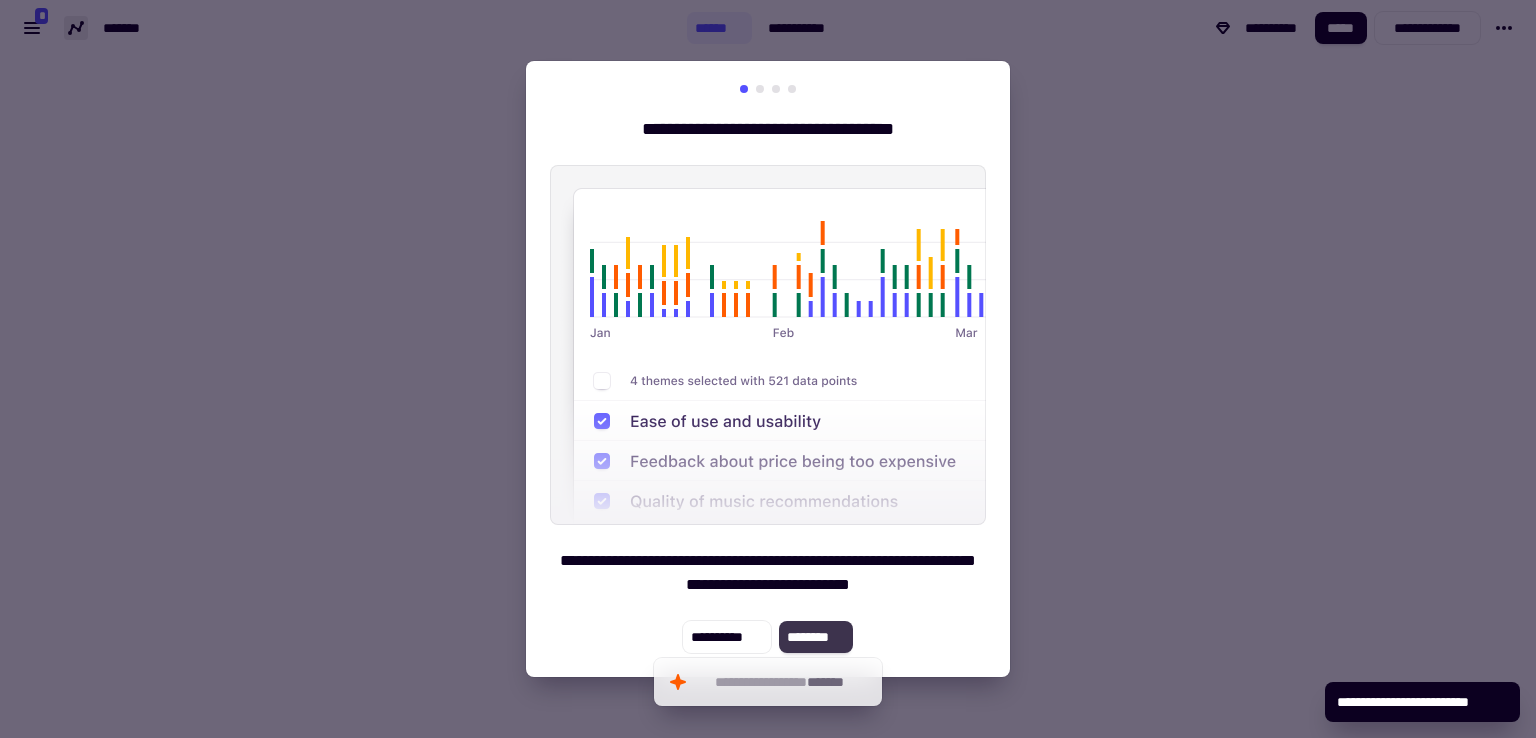 click on "********" 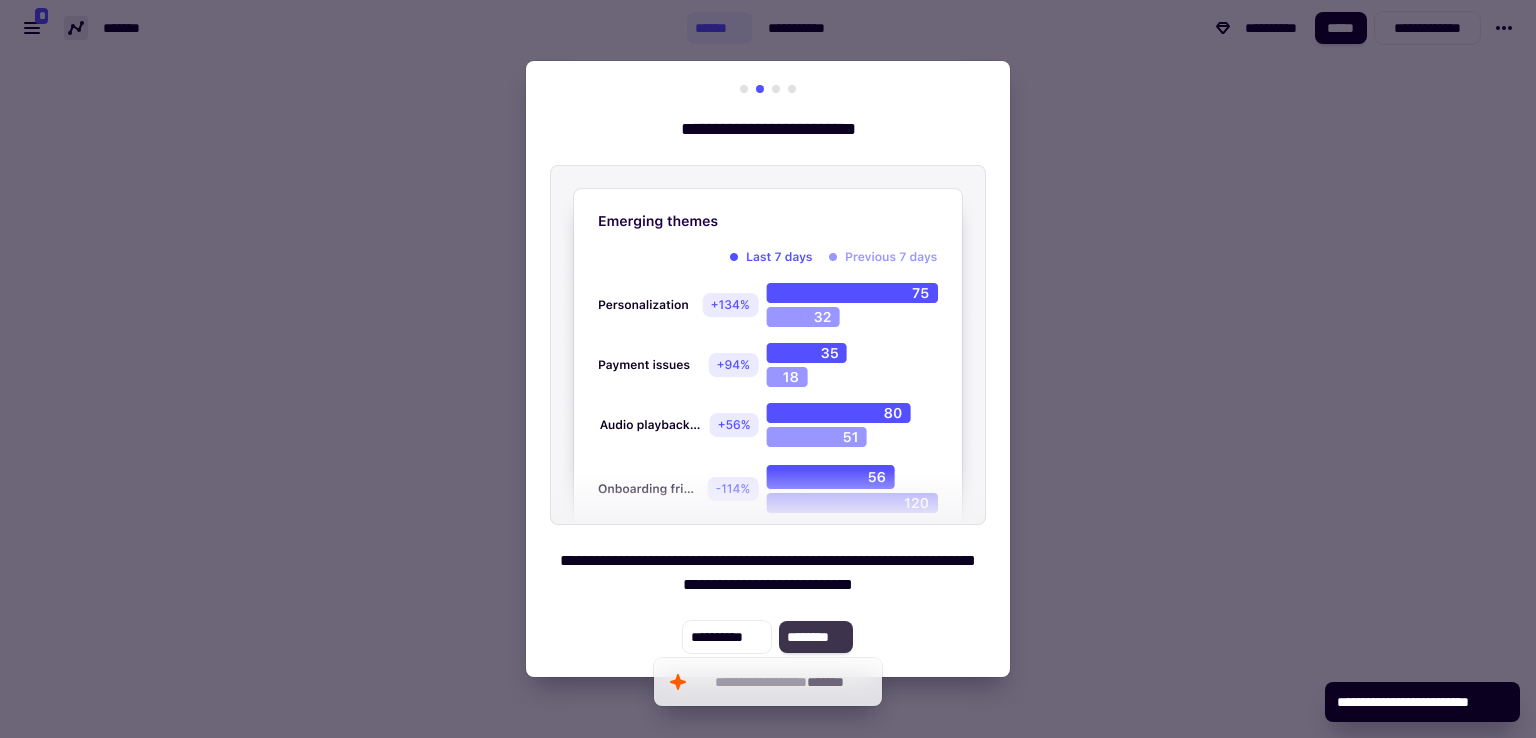 click on "********" 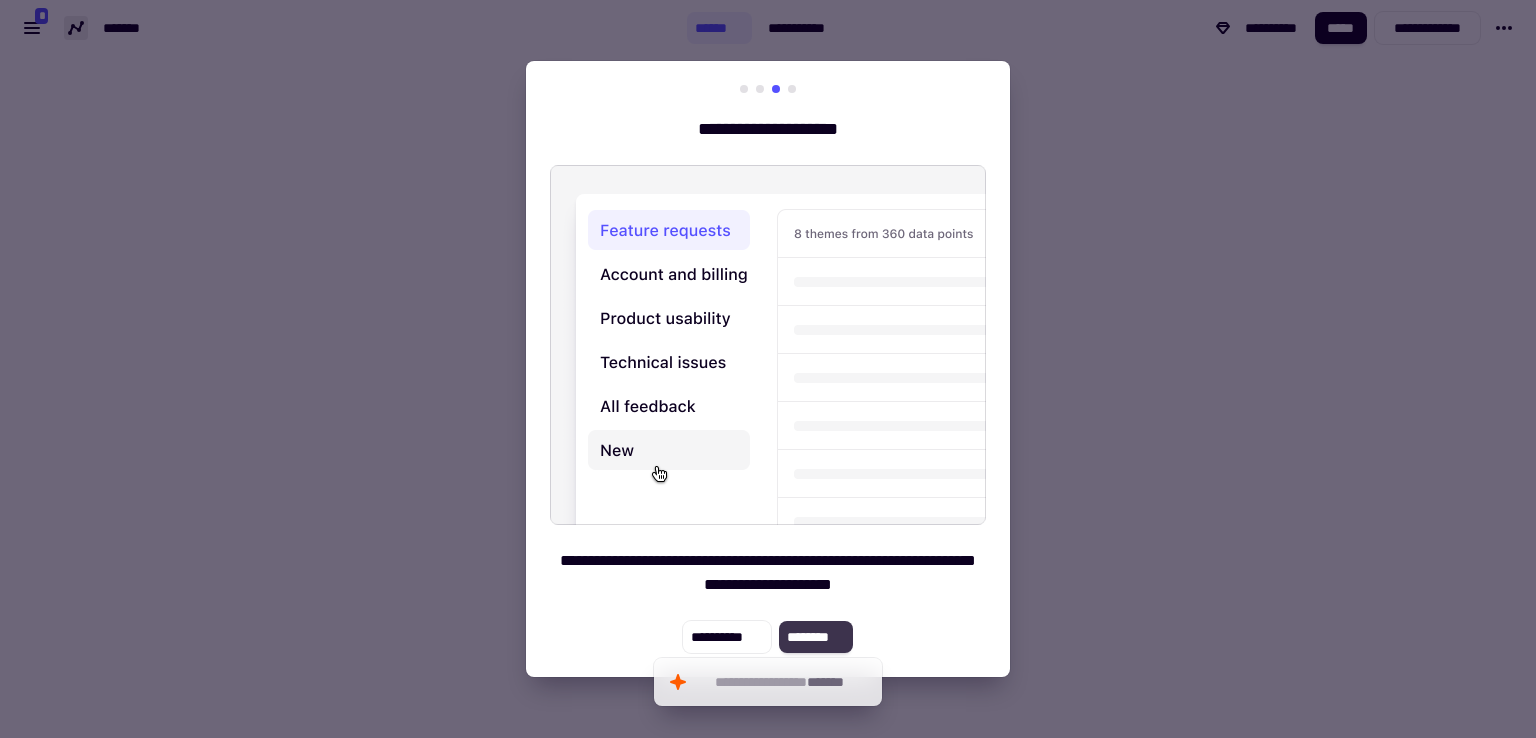 click on "********" 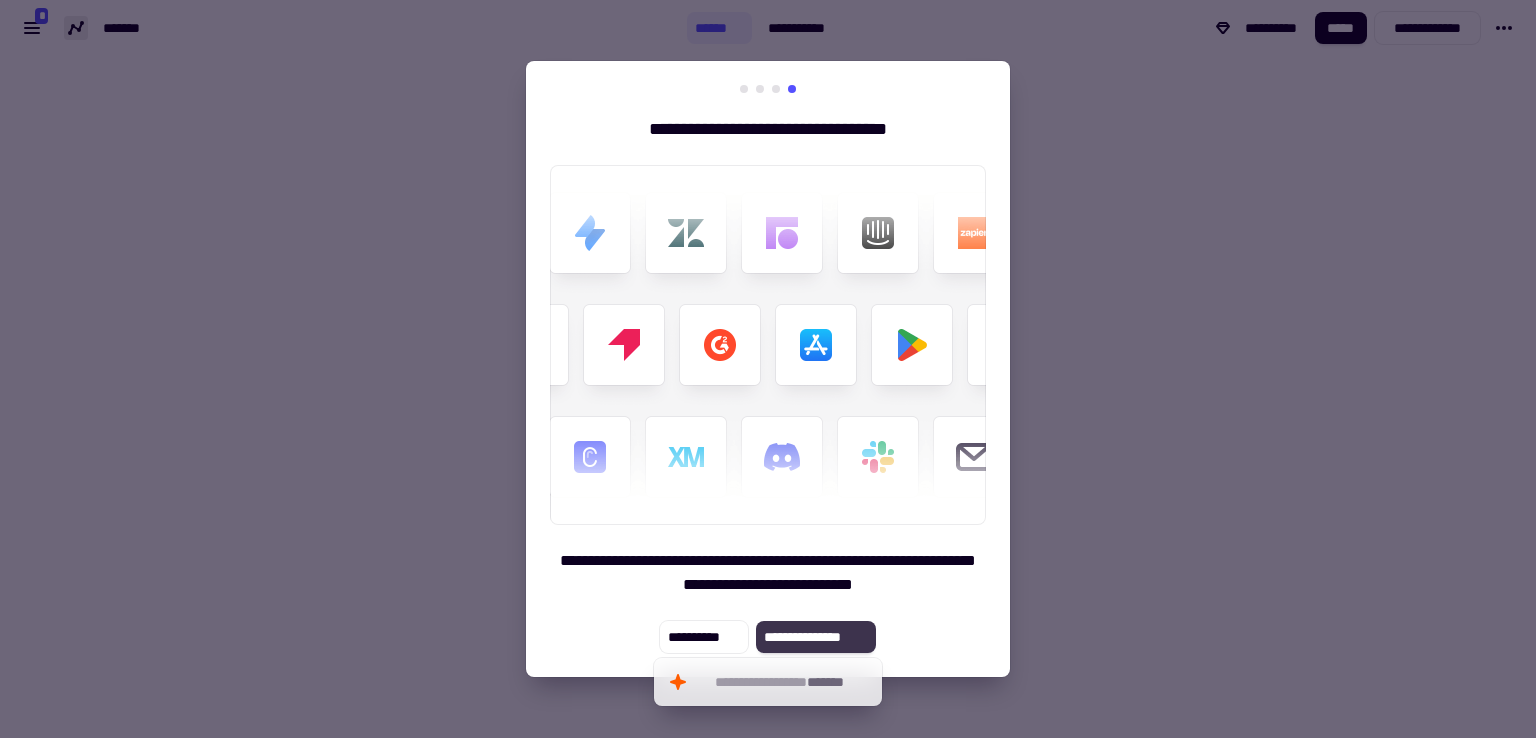 click on "**********" 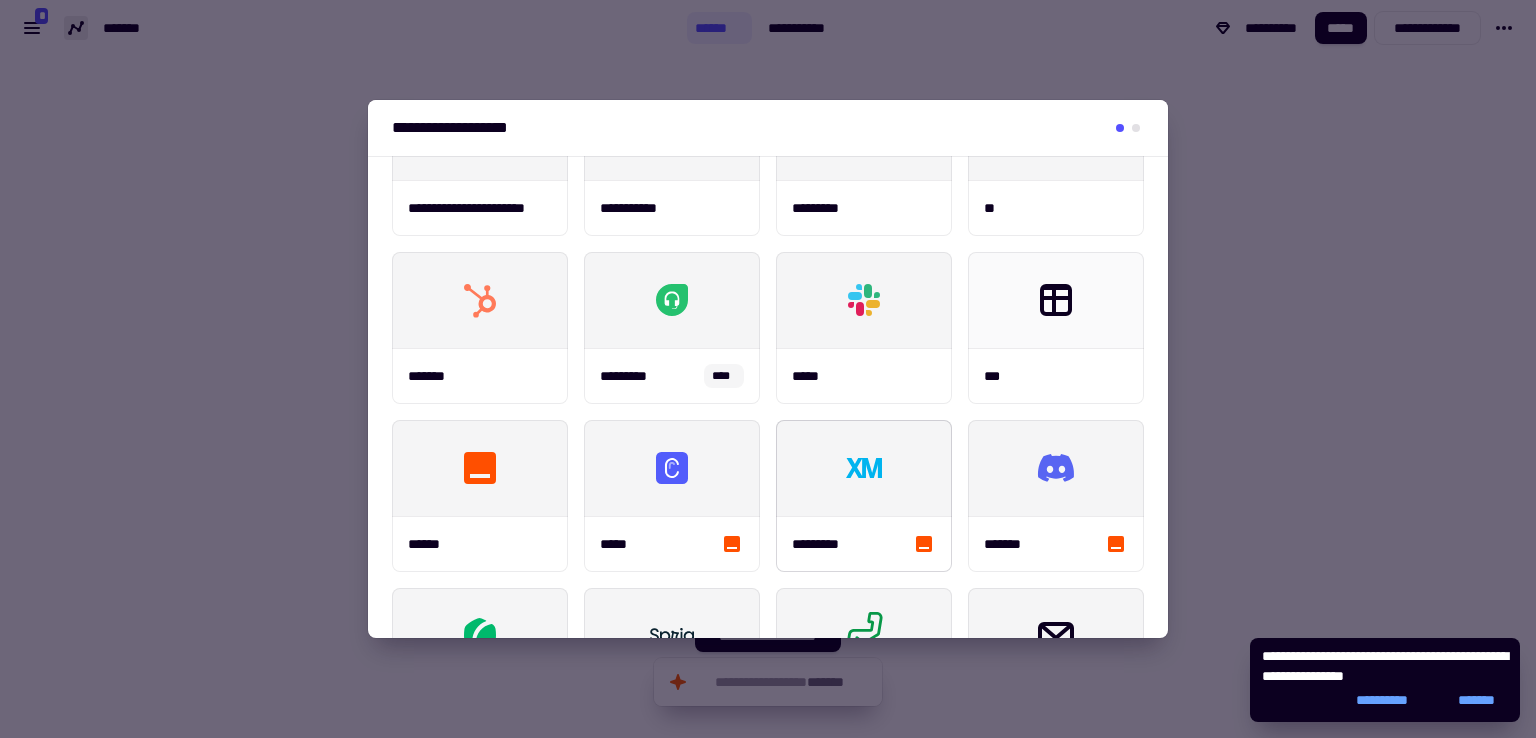 scroll, scrollTop: 390, scrollLeft: 0, axis: vertical 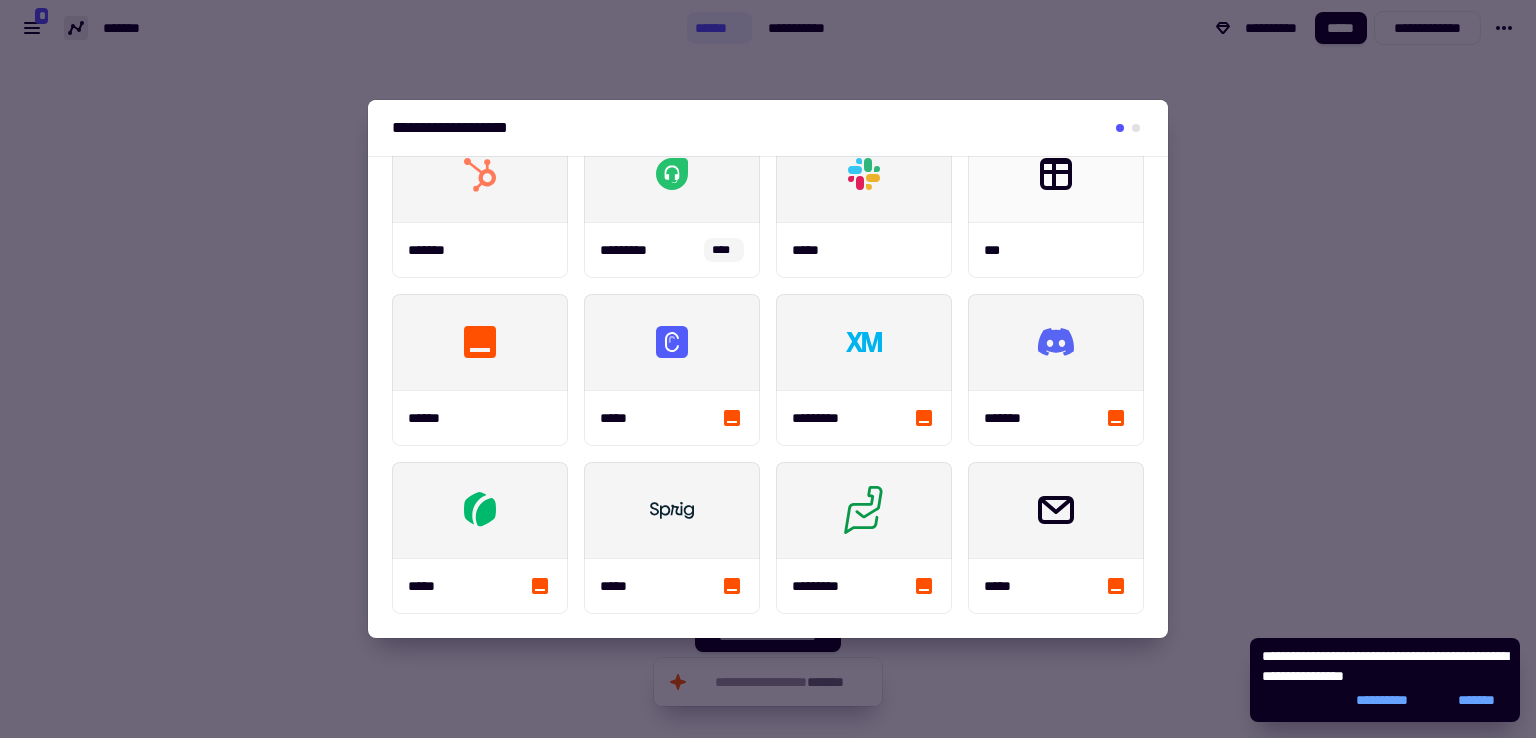 click at bounding box center [768, 369] 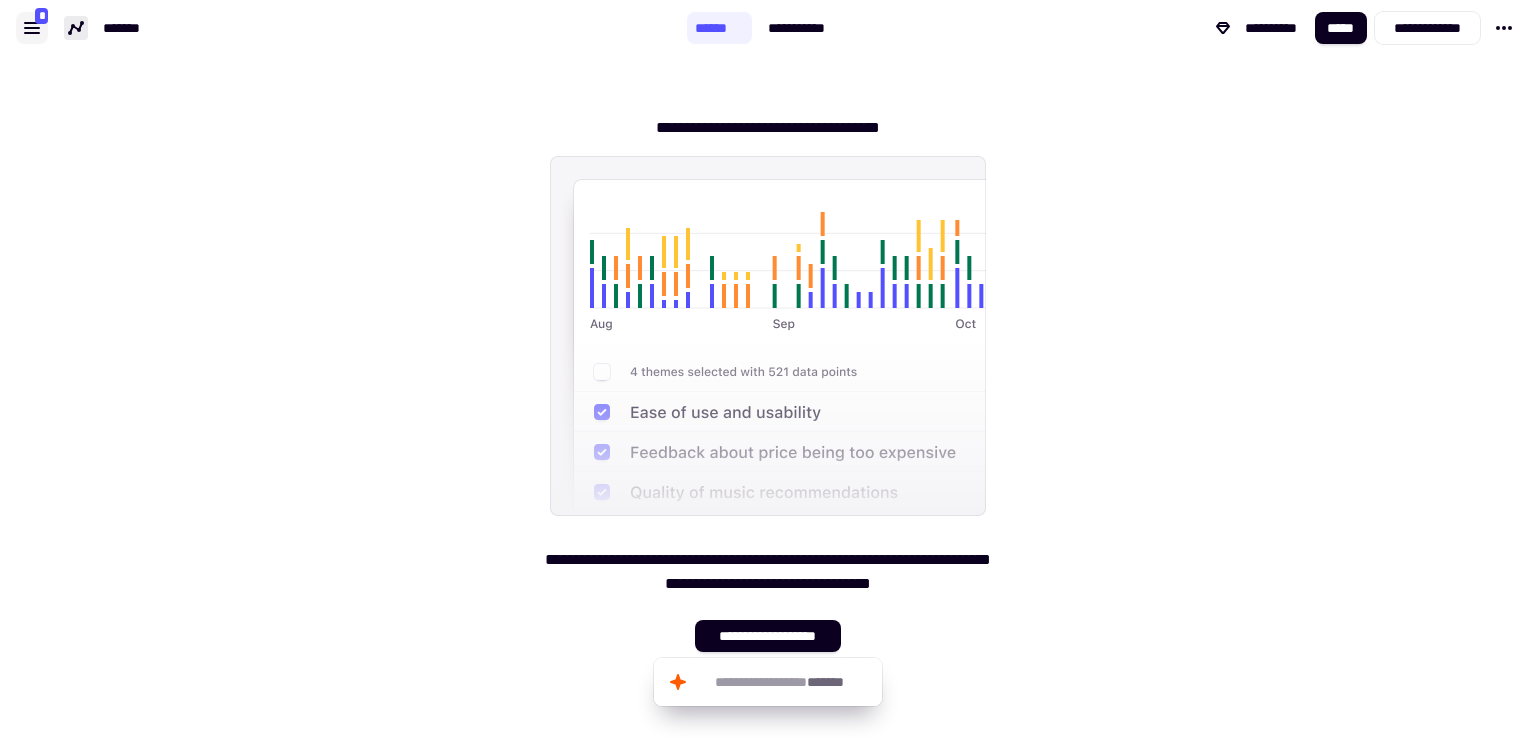 click 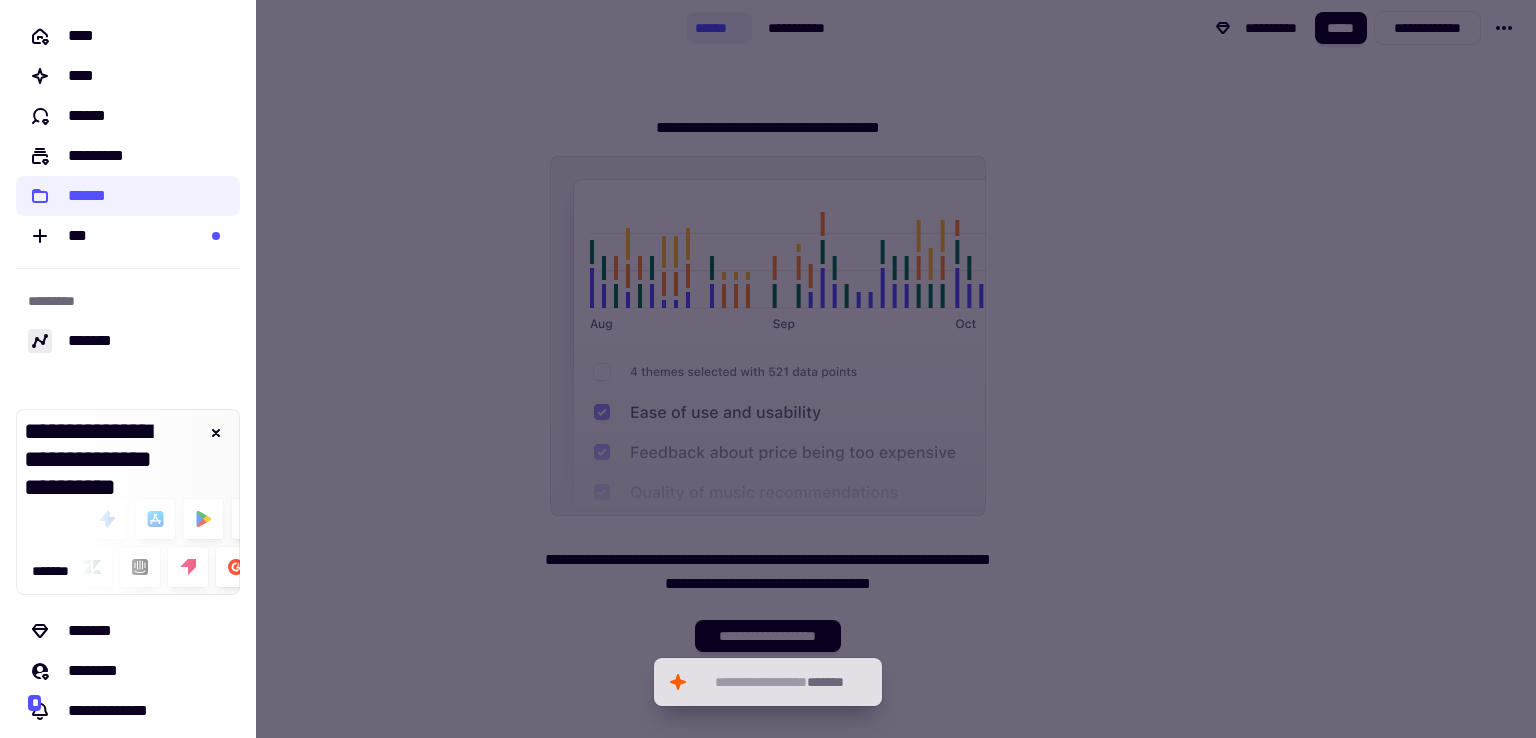 scroll, scrollTop: 89, scrollLeft: 0, axis: vertical 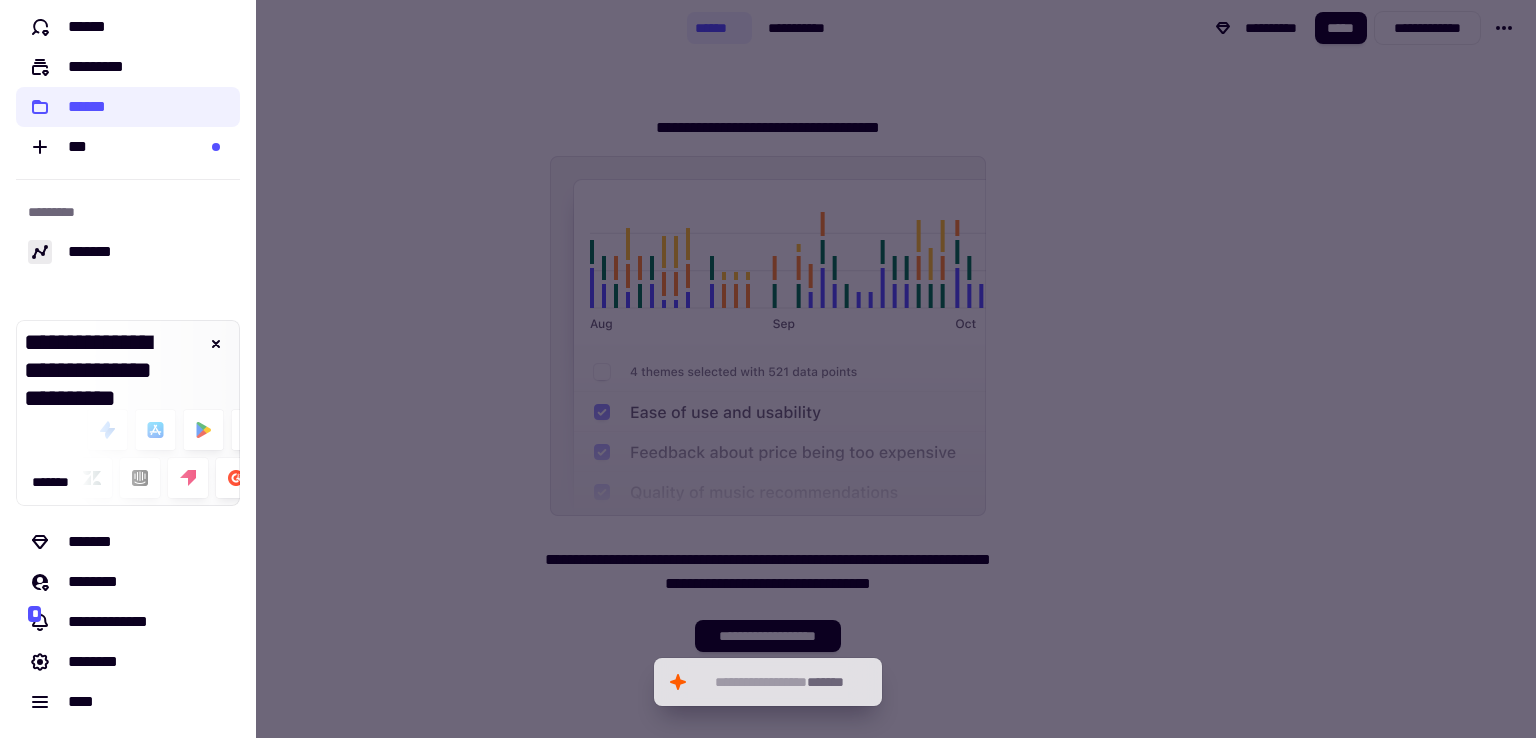 click at bounding box center [768, 369] 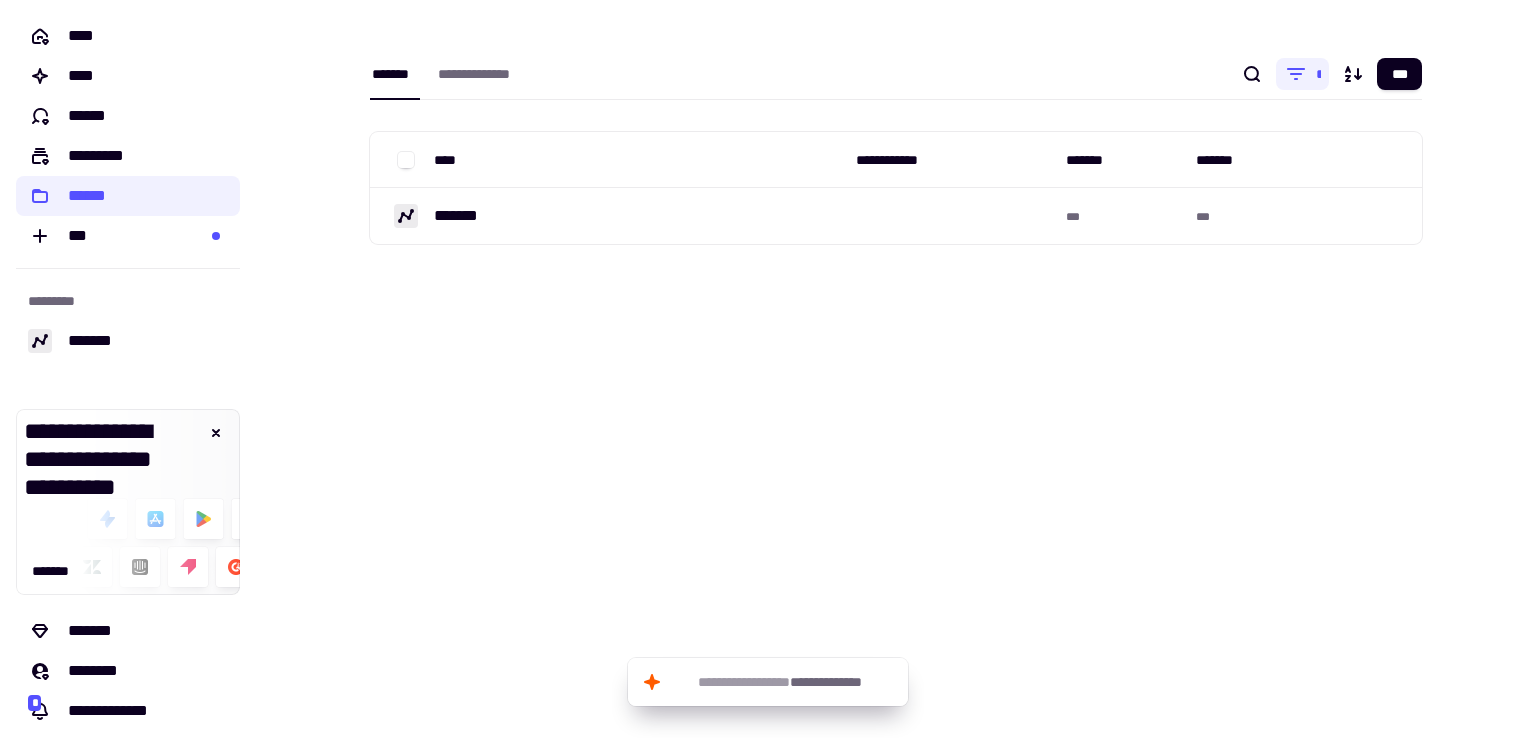 scroll, scrollTop: 0, scrollLeft: 0, axis: both 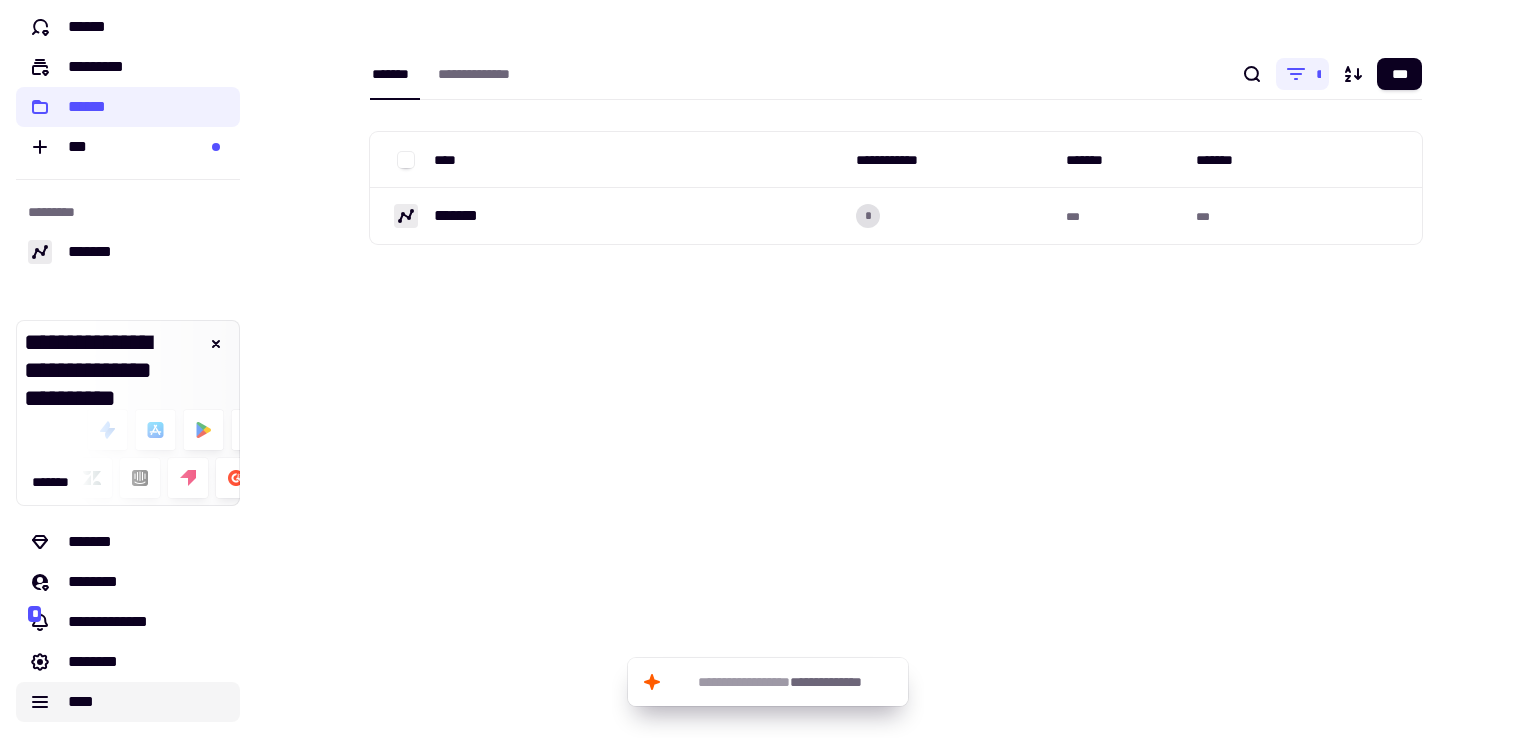 click on "****" 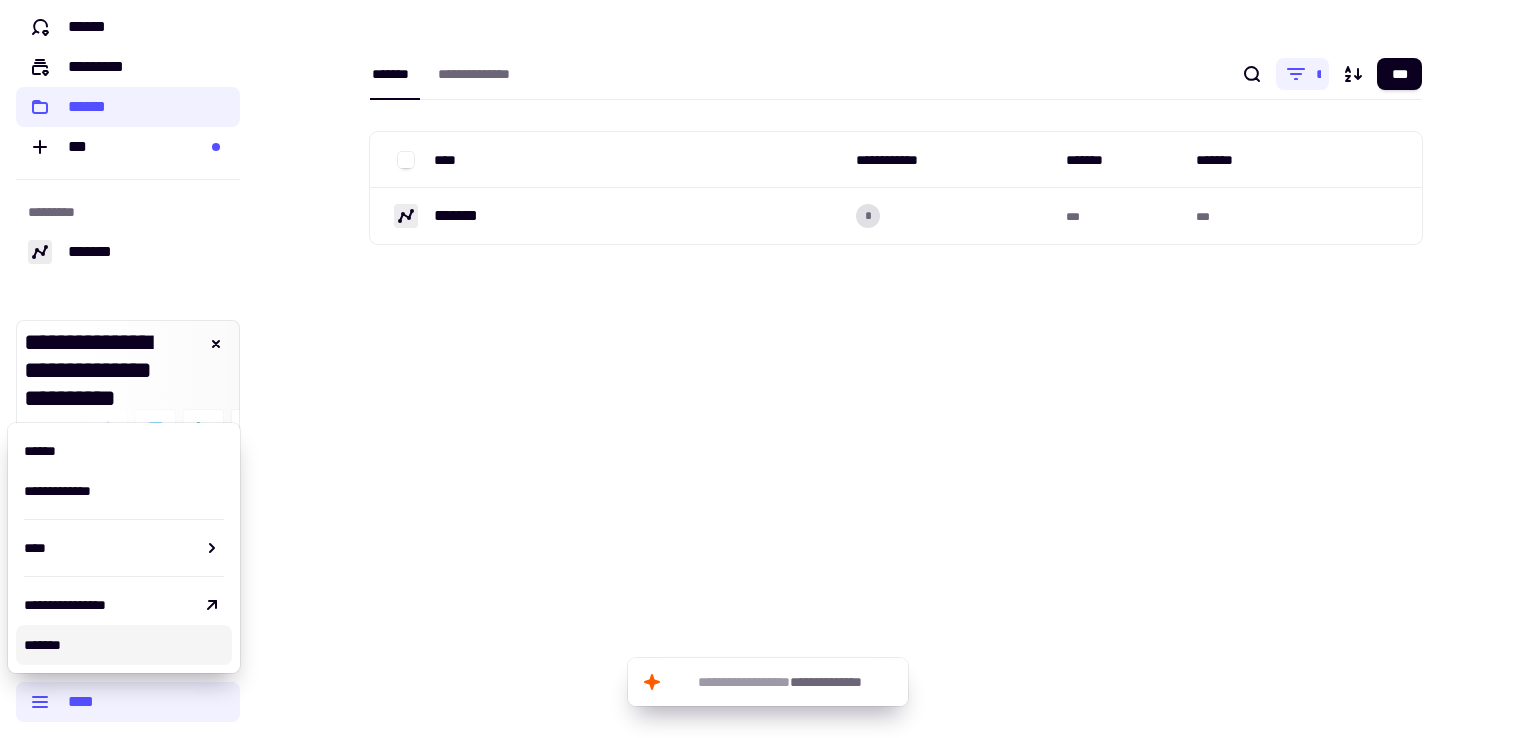 click on "**********" at bounding box center (896, 369) 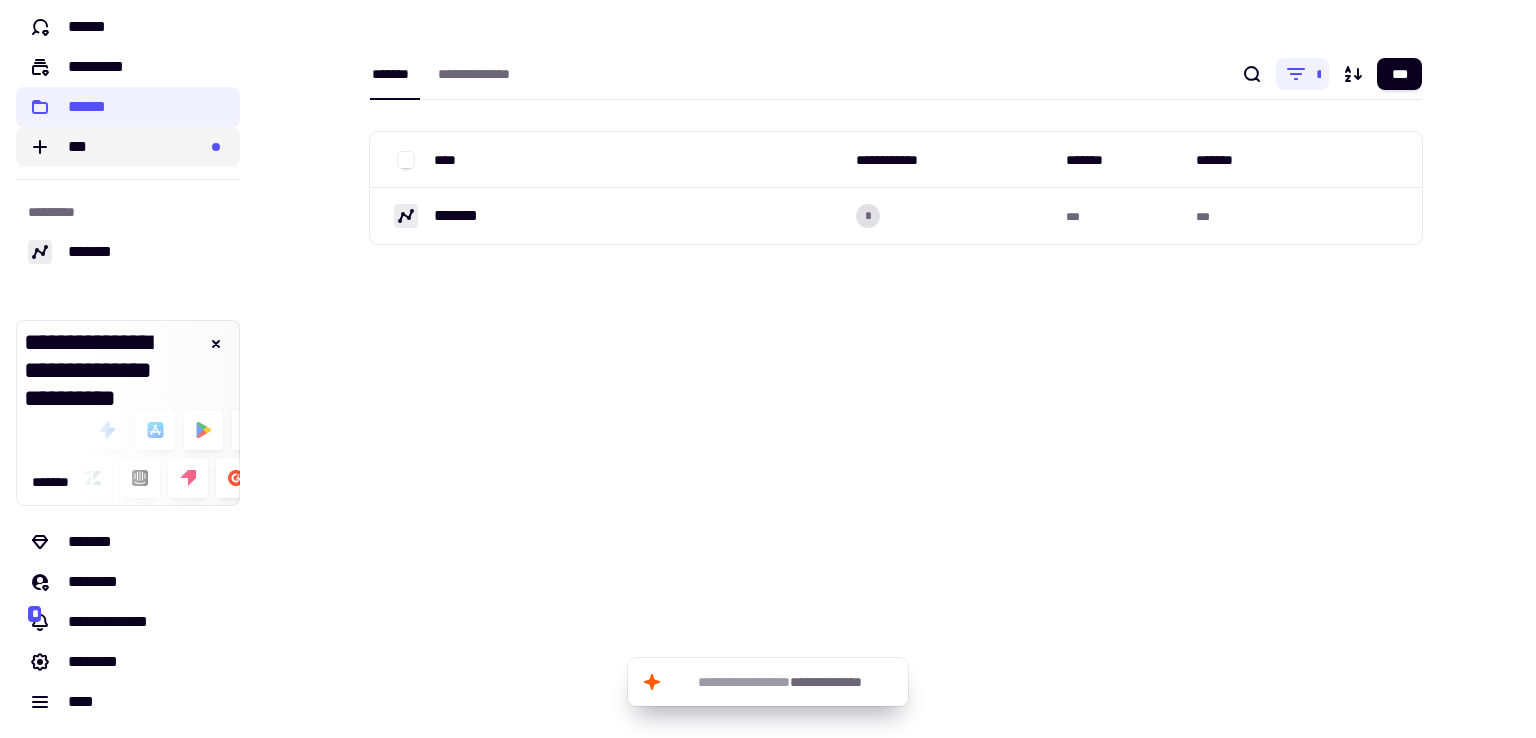 click on "***" 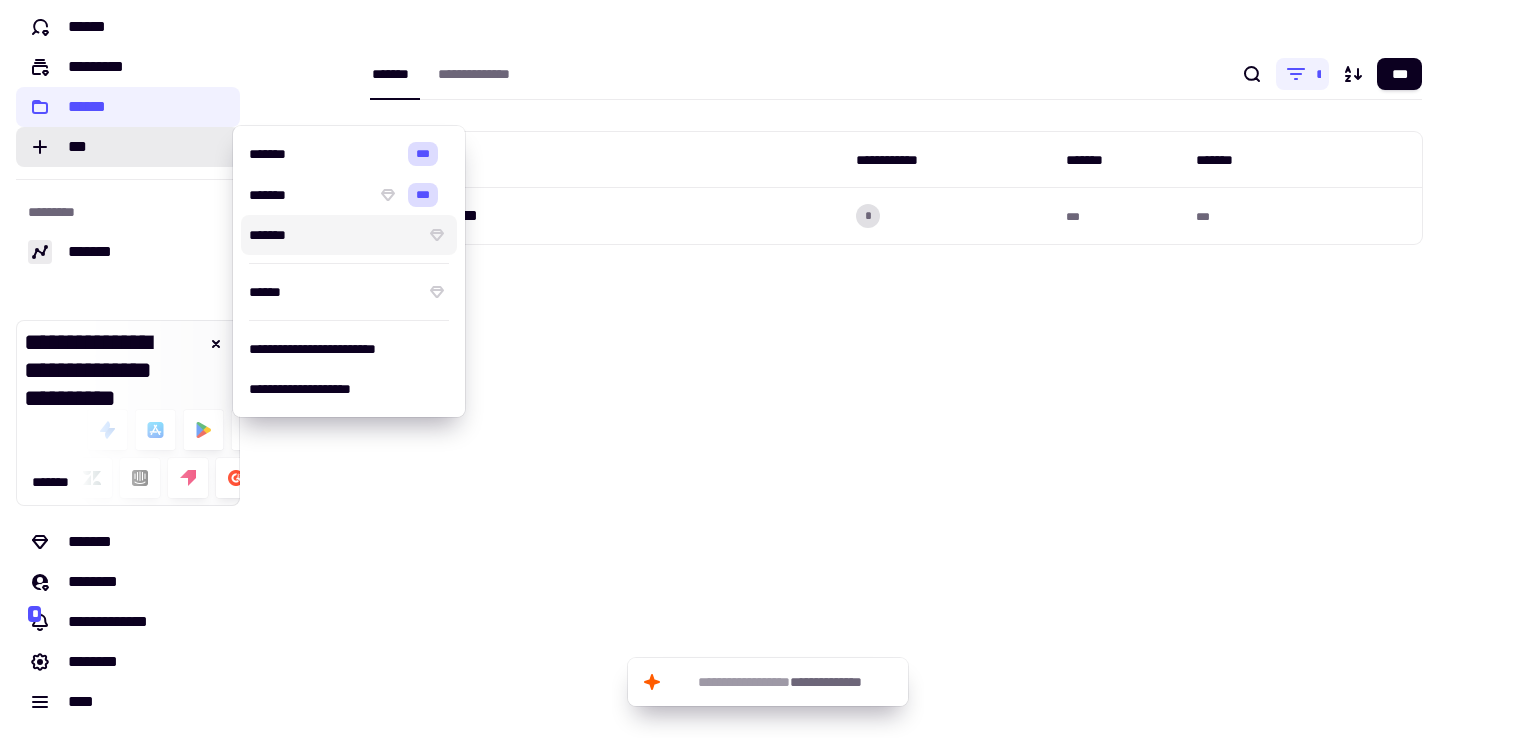 type 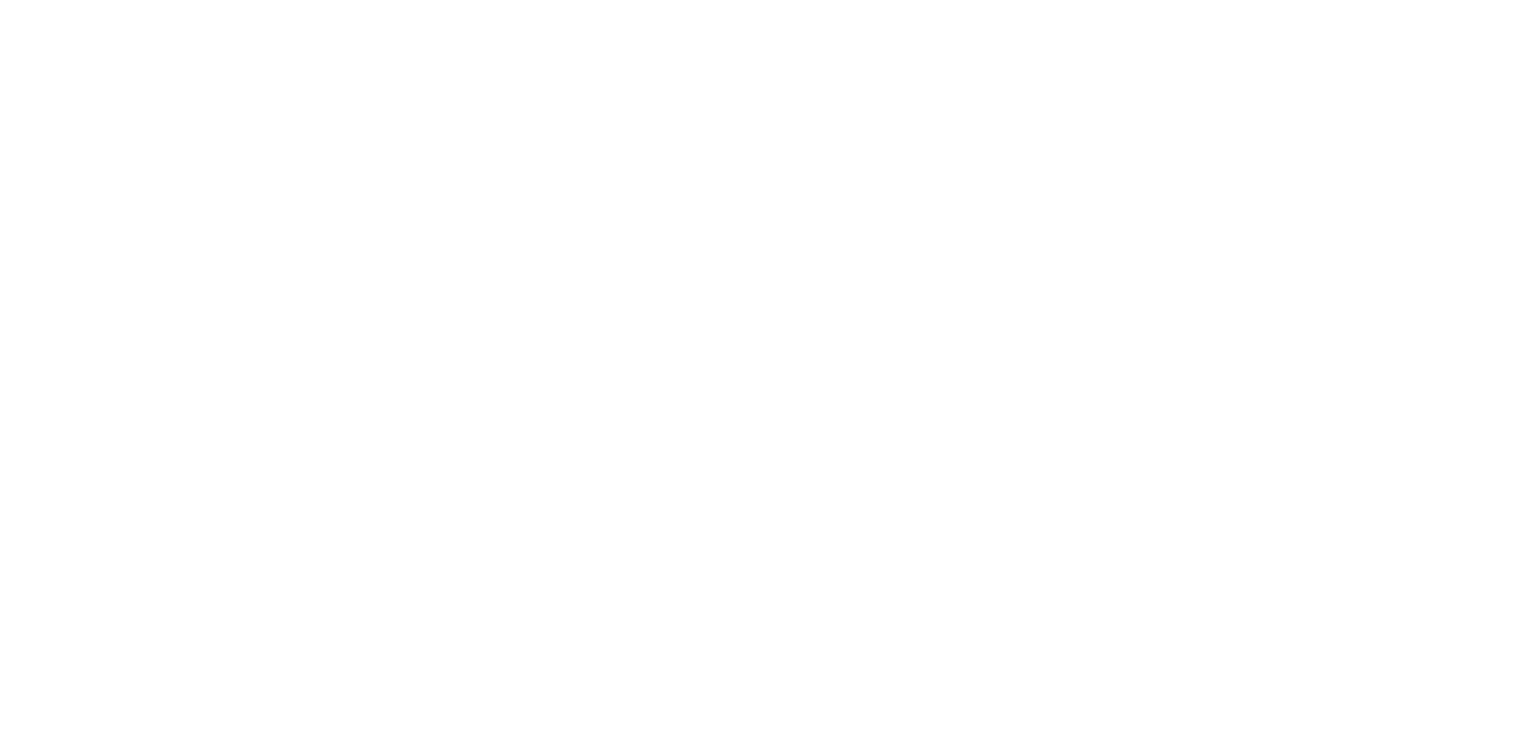 scroll, scrollTop: 0, scrollLeft: 0, axis: both 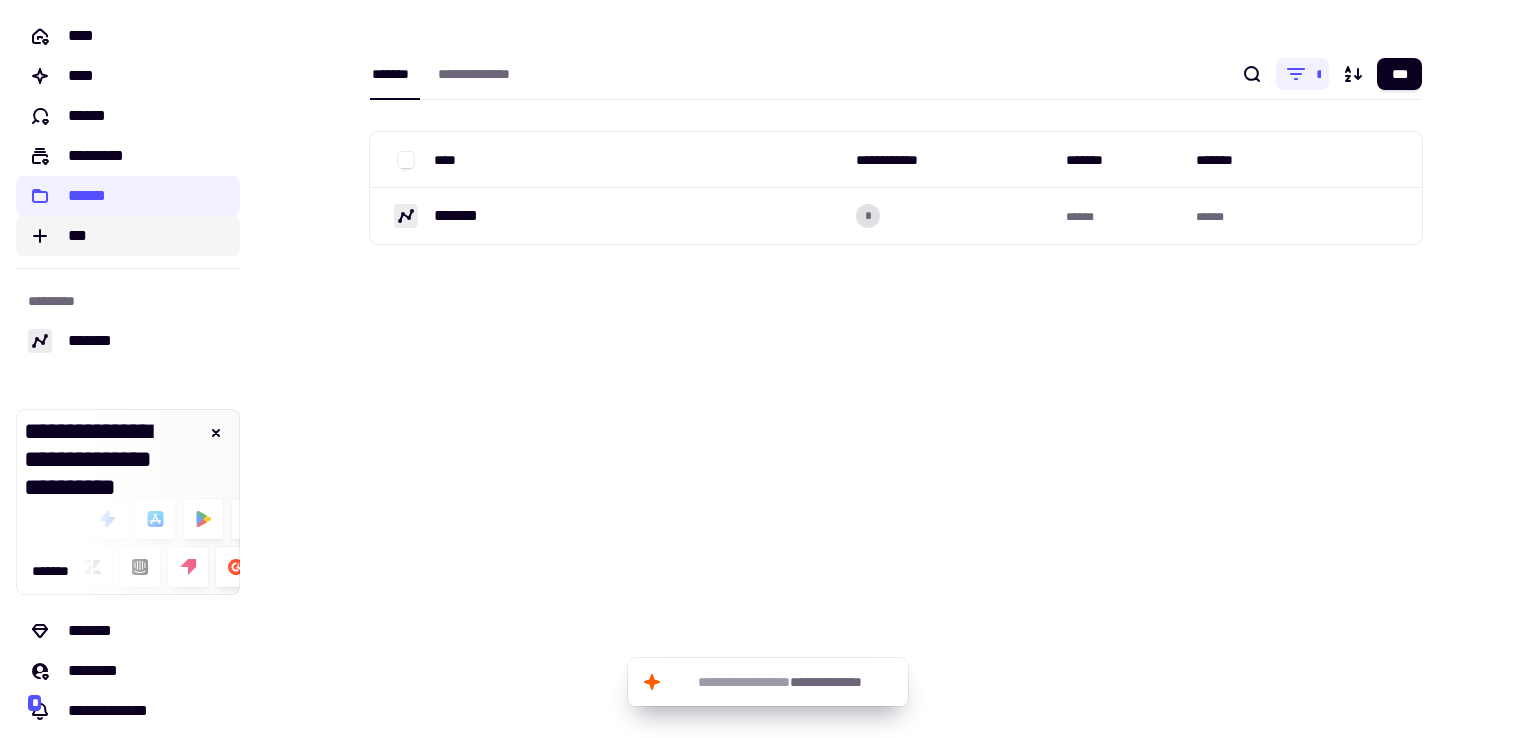 click on "***" 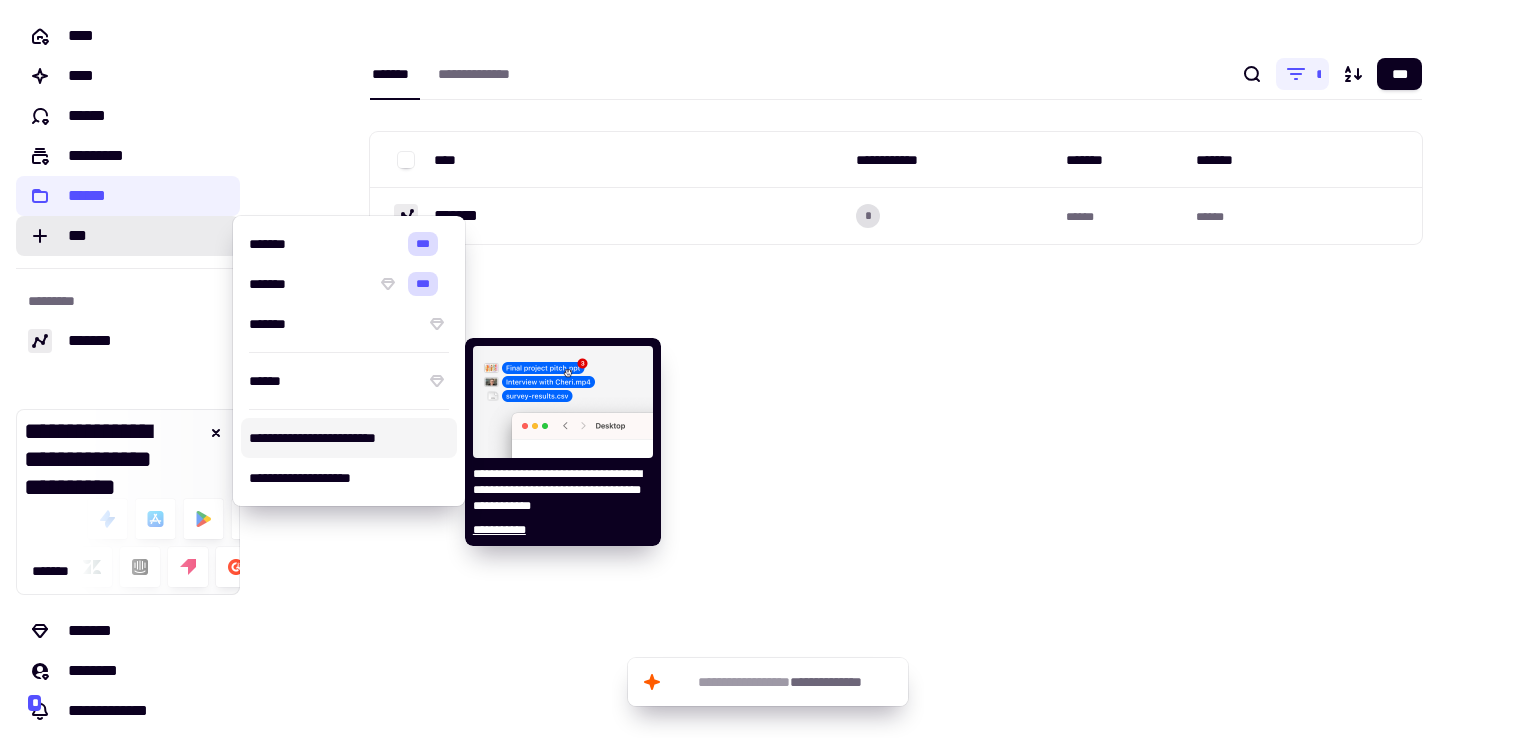 click on "**********" at bounding box center [349, 438] 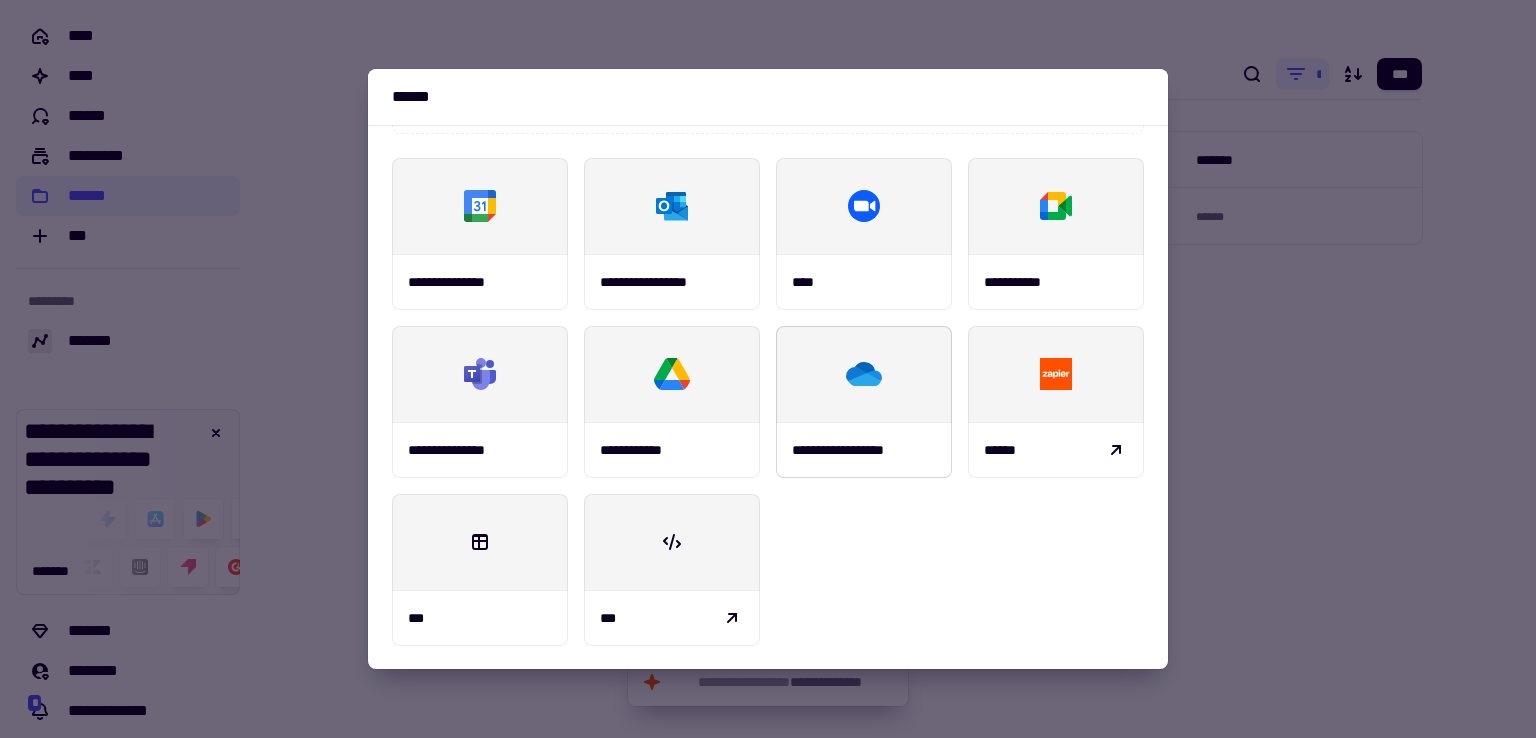 scroll, scrollTop: 0, scrollLeft: 0, axis: both 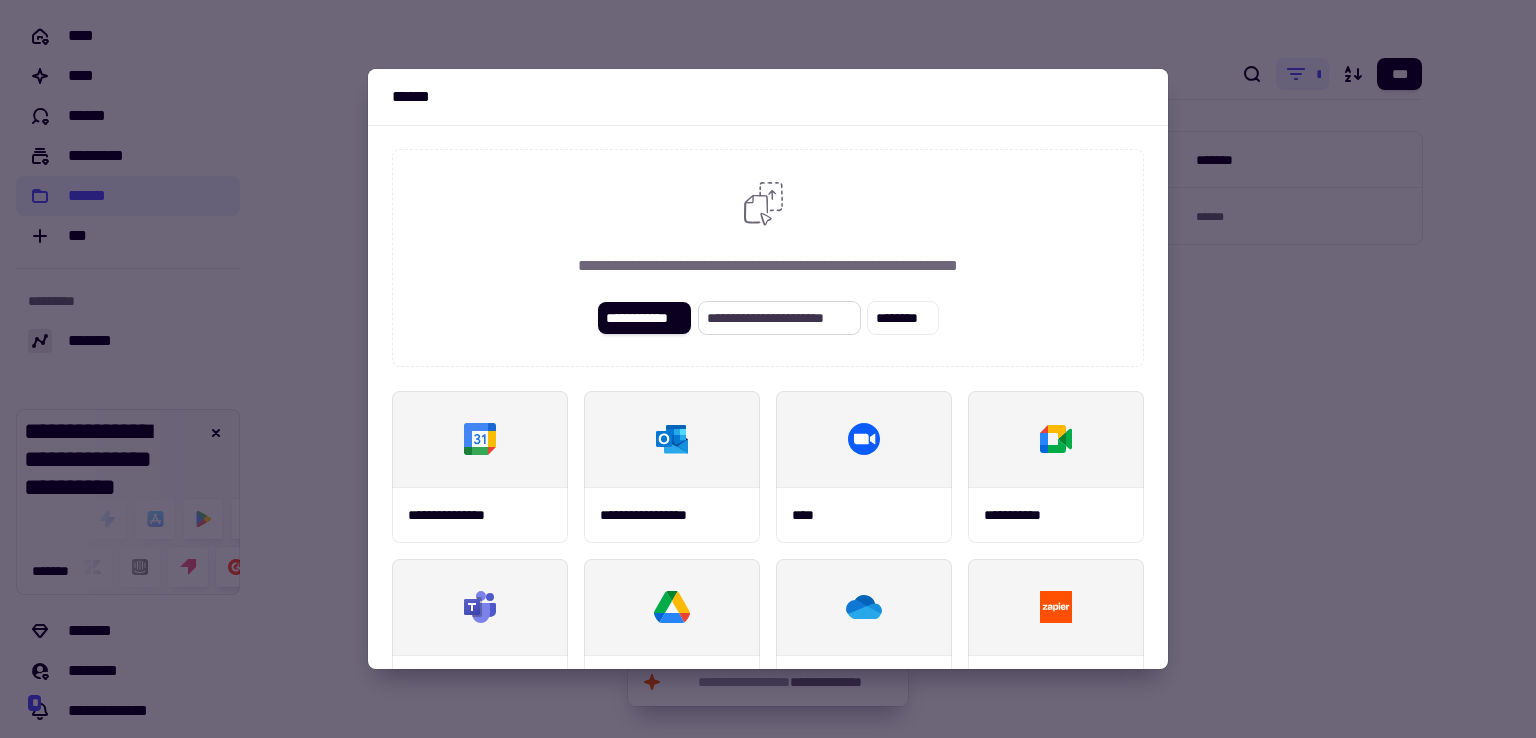 click on "**********" 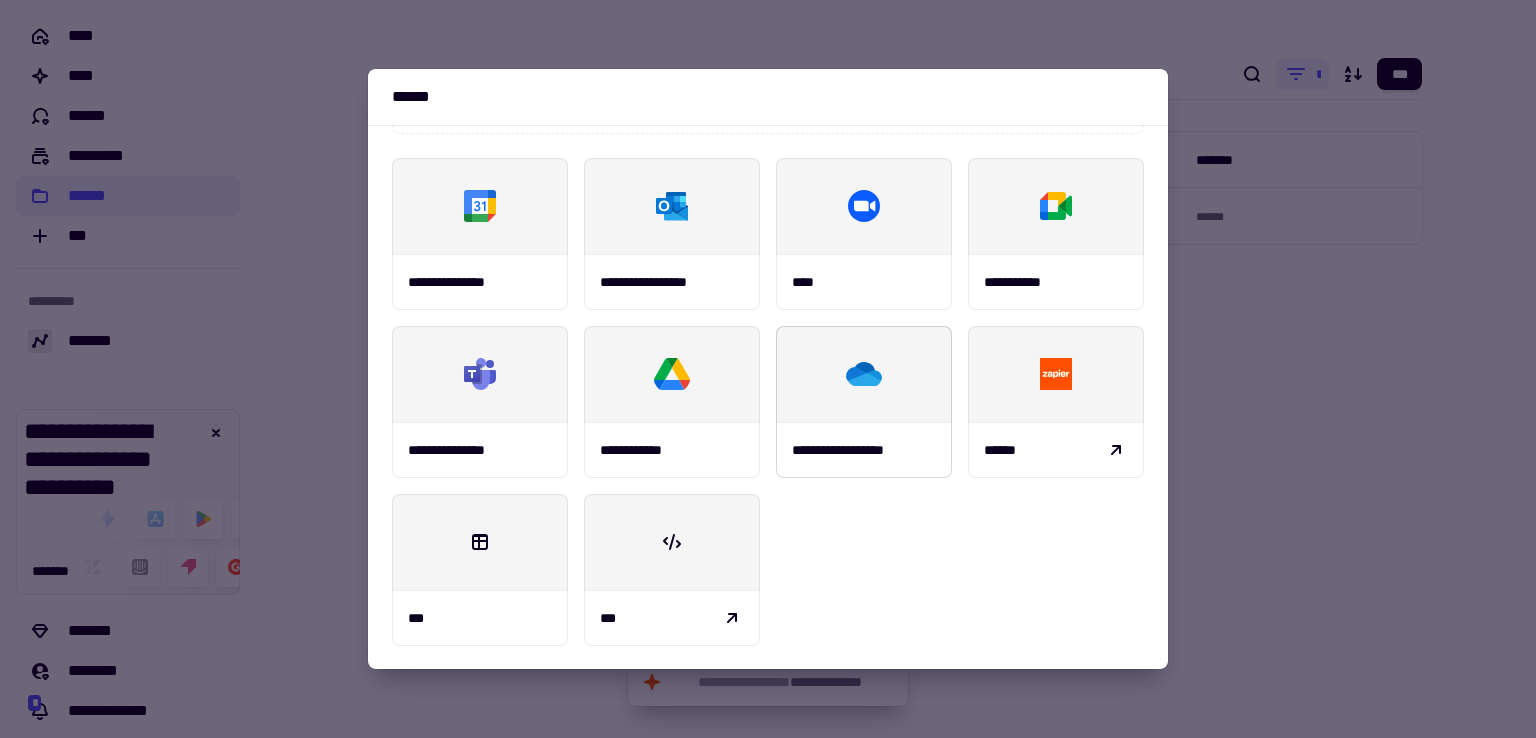 scroll, scrollTop: 0, scrollLeft: 0, axis: both 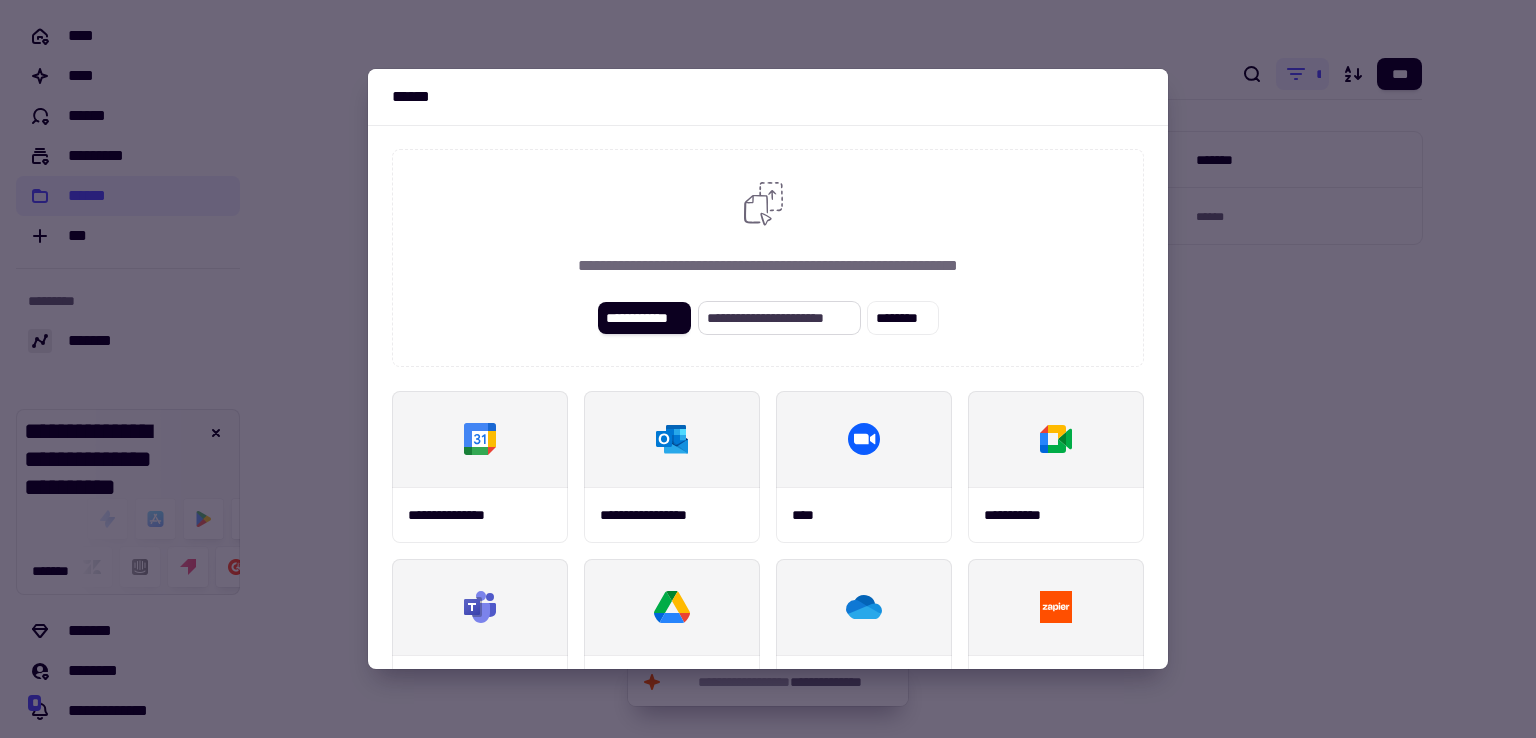 click on "**********" 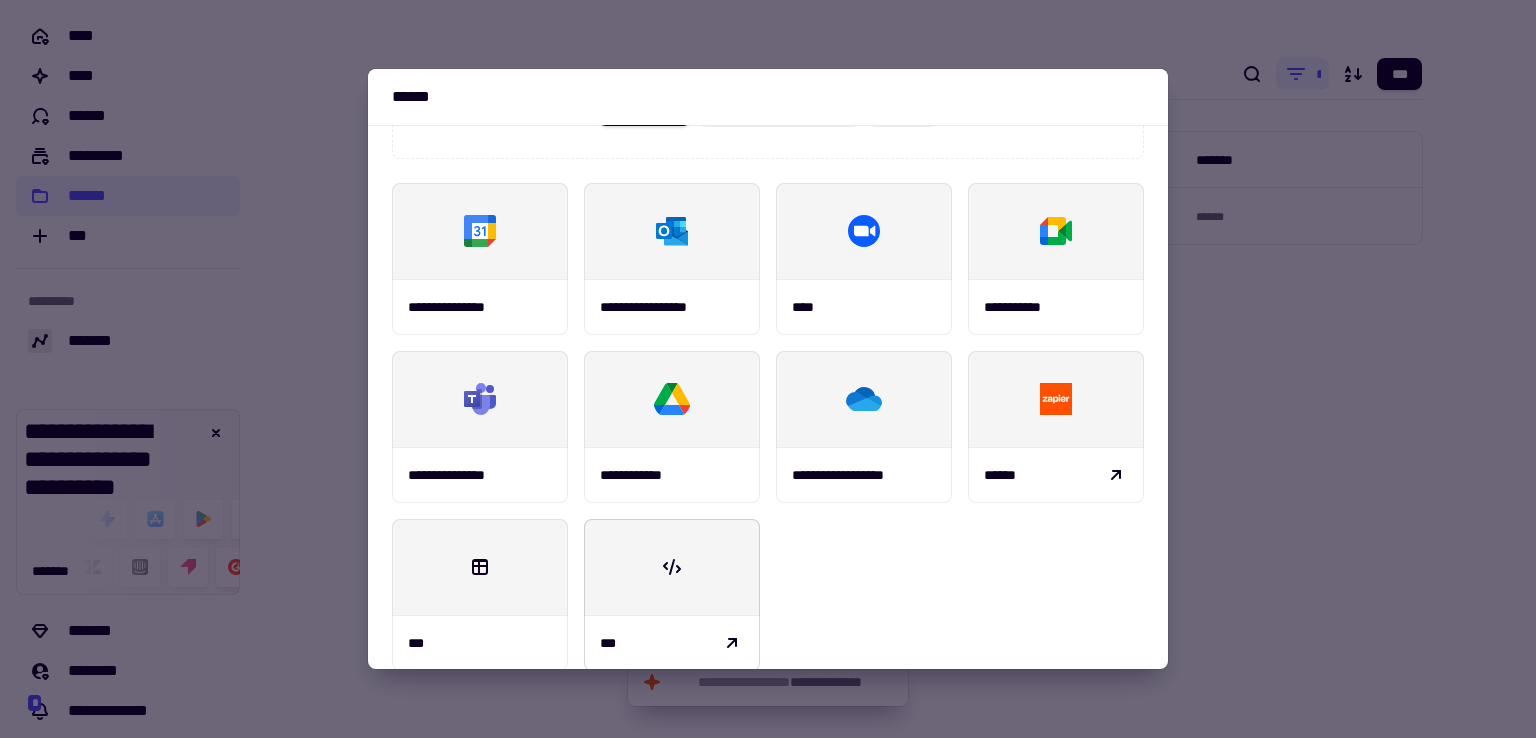 scroll, scrollTop: 233, scrollLeft: 0, axis: vertical 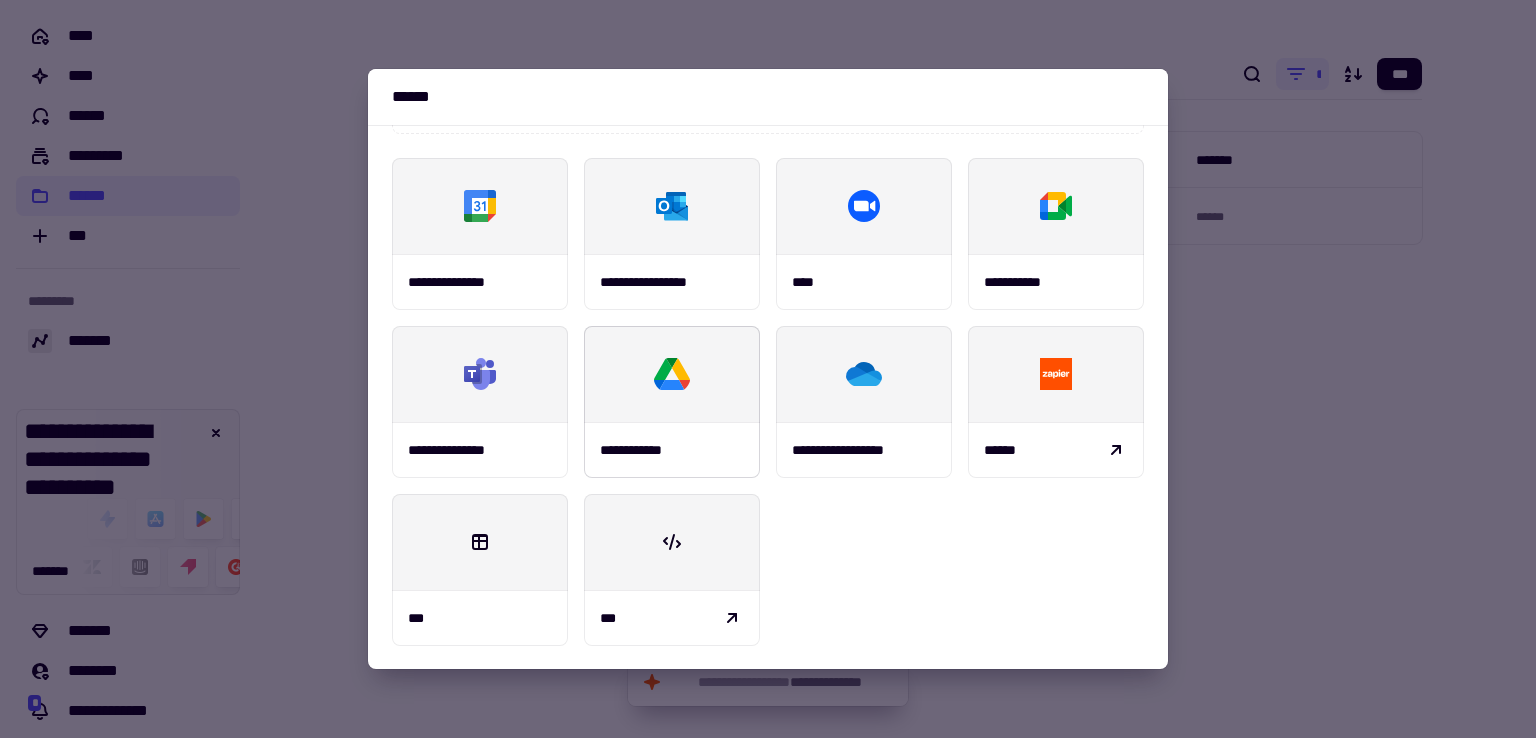 click on "**********" at bounding box center (672, 450) 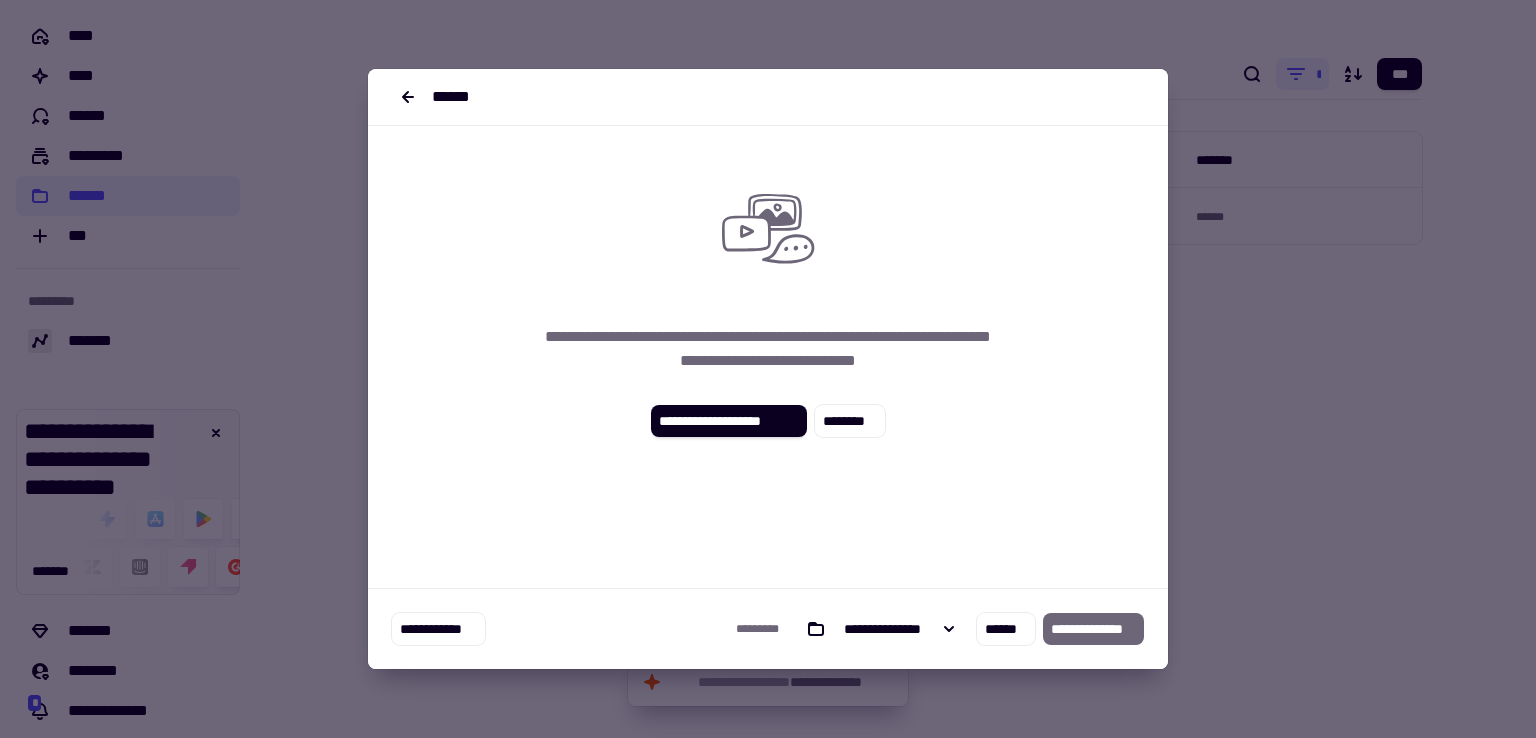 click on "******" at bounding box center [768, 97] 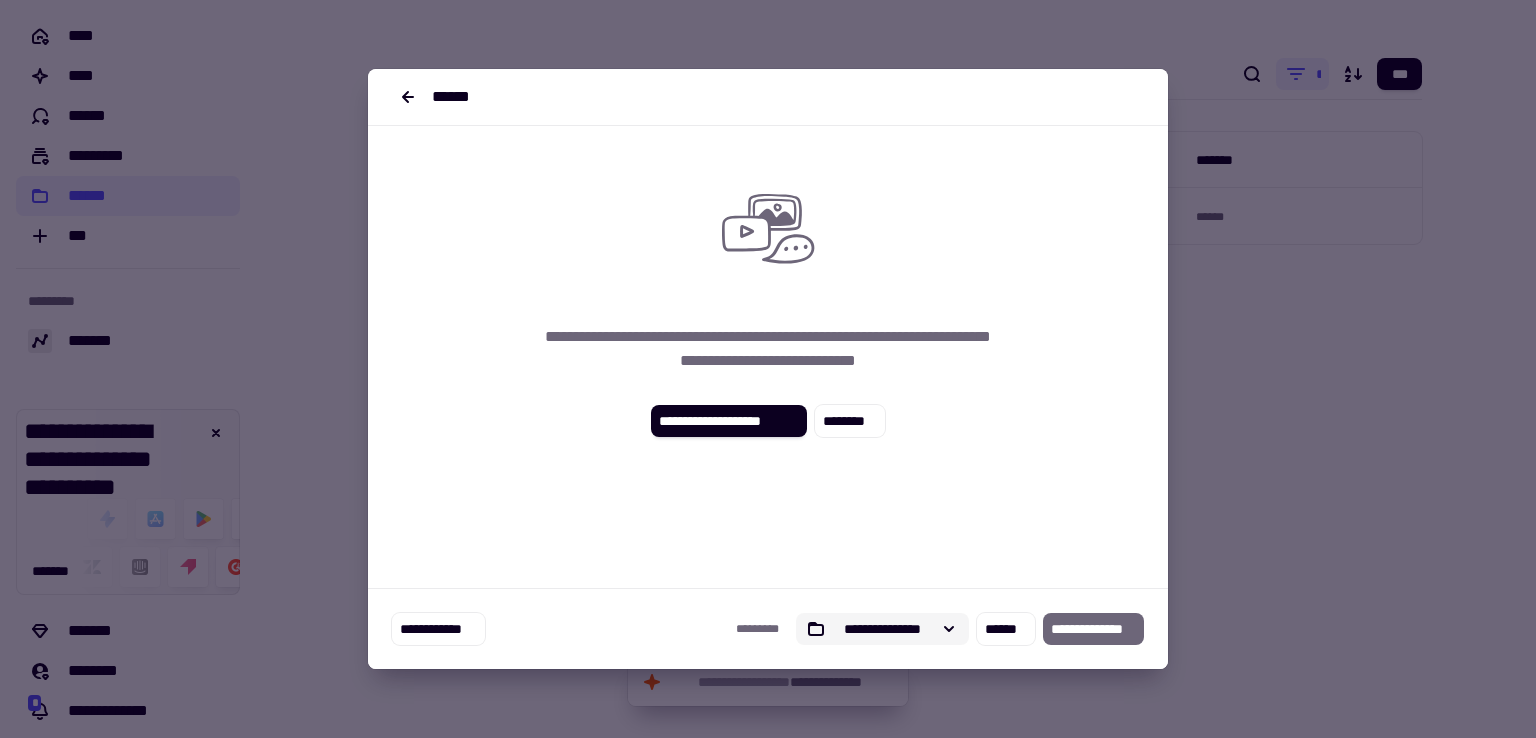click on "**********" 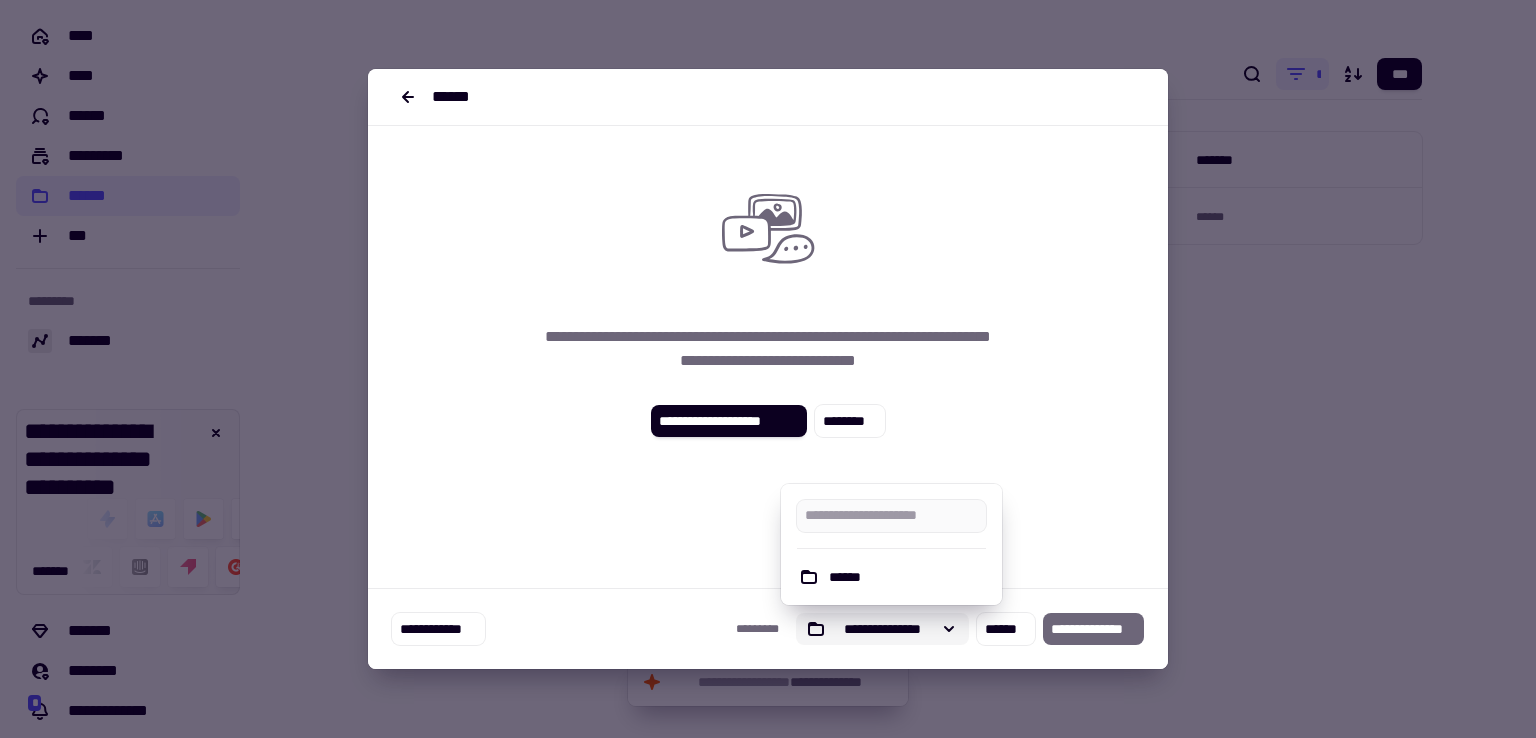click on "**********" 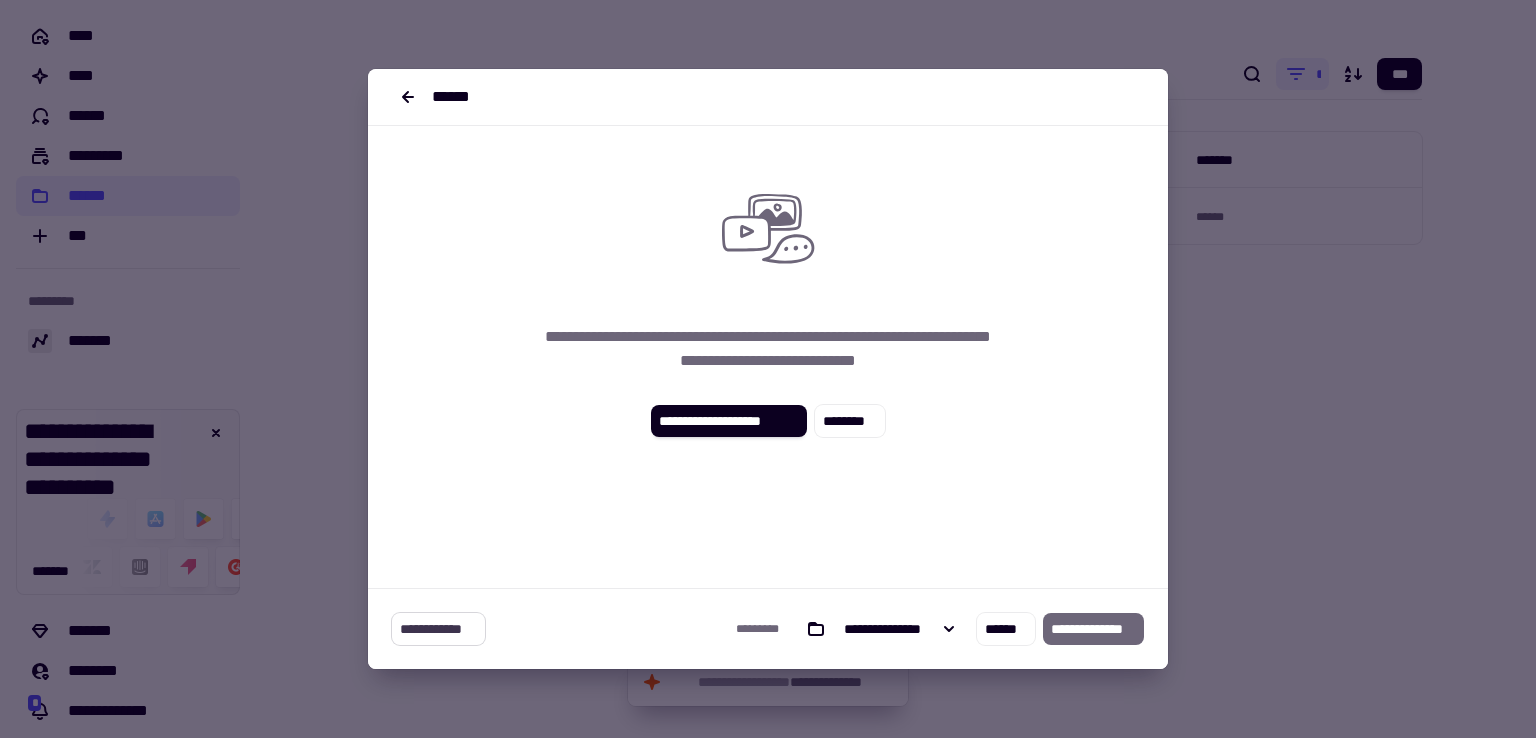 click on "**********" 